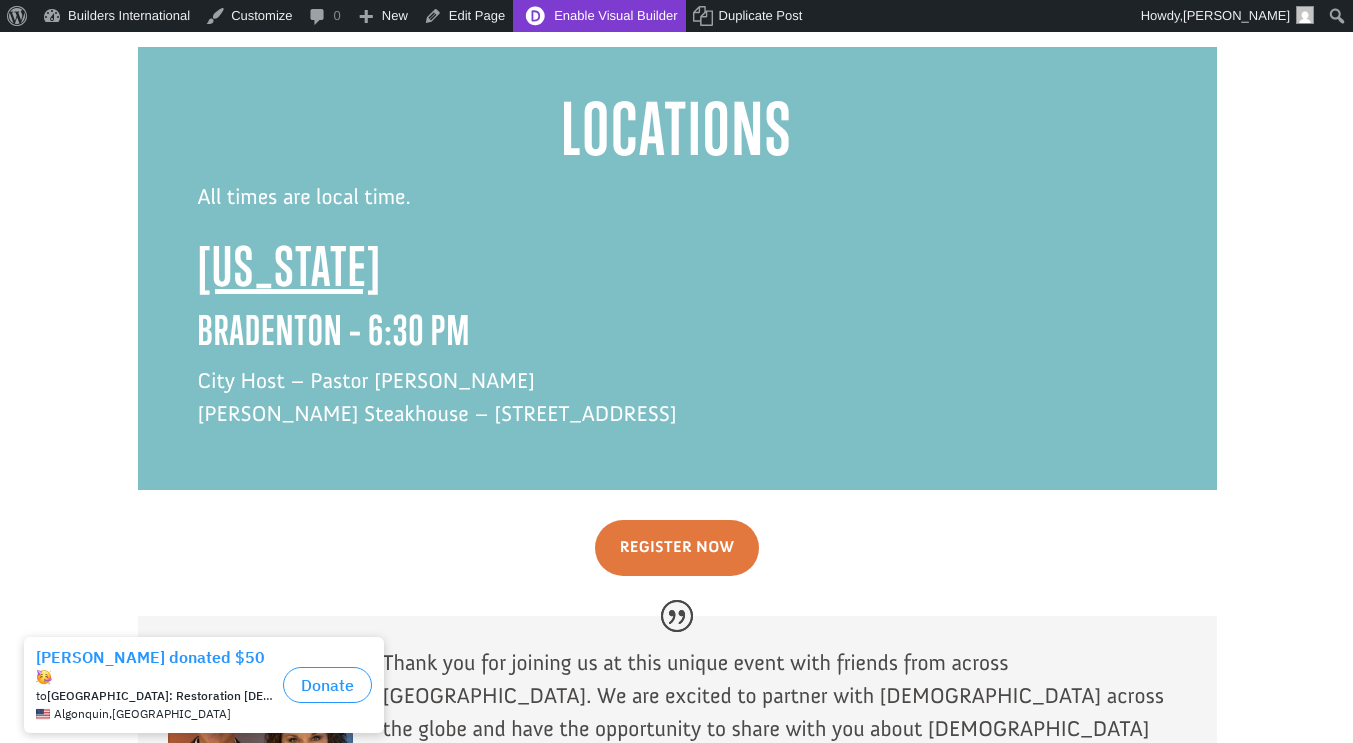 scroll, scrollTop: 1725, scrollLeft: 0, axis: vertical 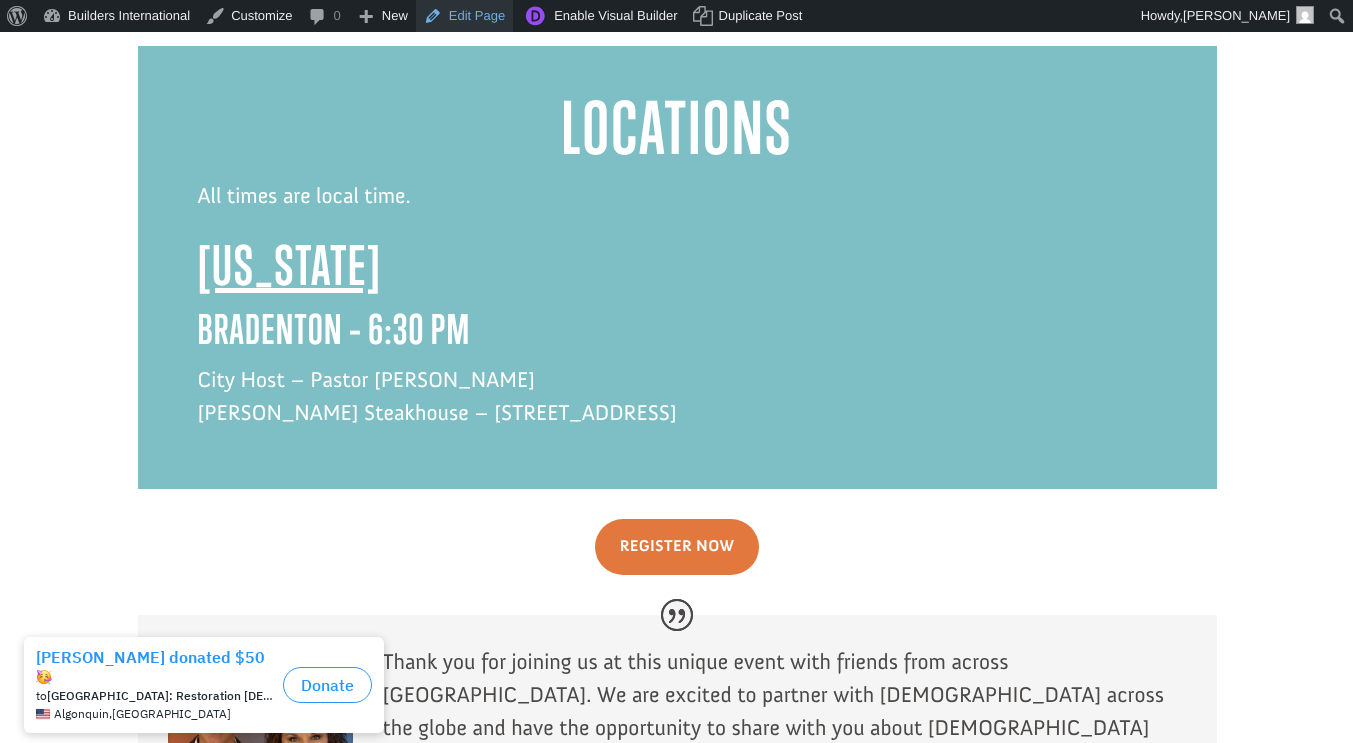 click on "Edit Page" at bounding box center [464, 16] 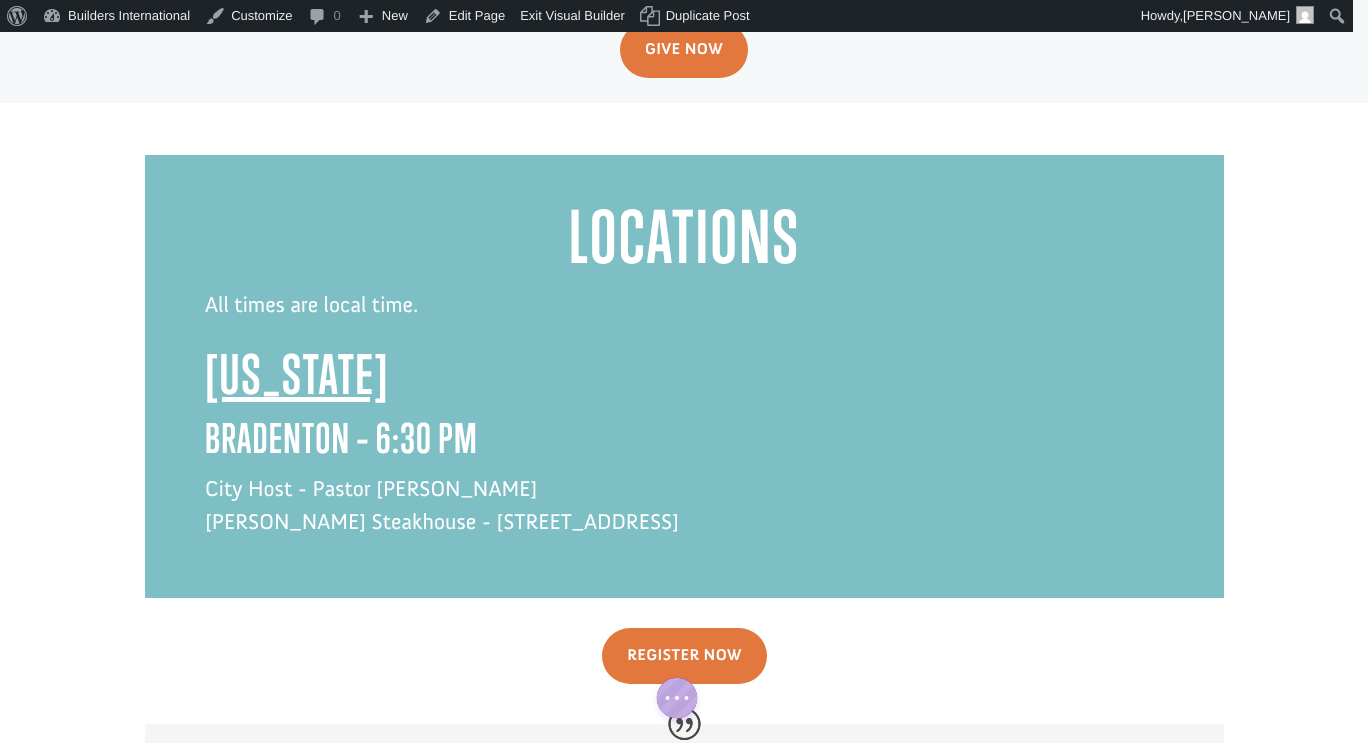 scroll, scrollTop: 1635, scrollLeft: 0, axis: vertical 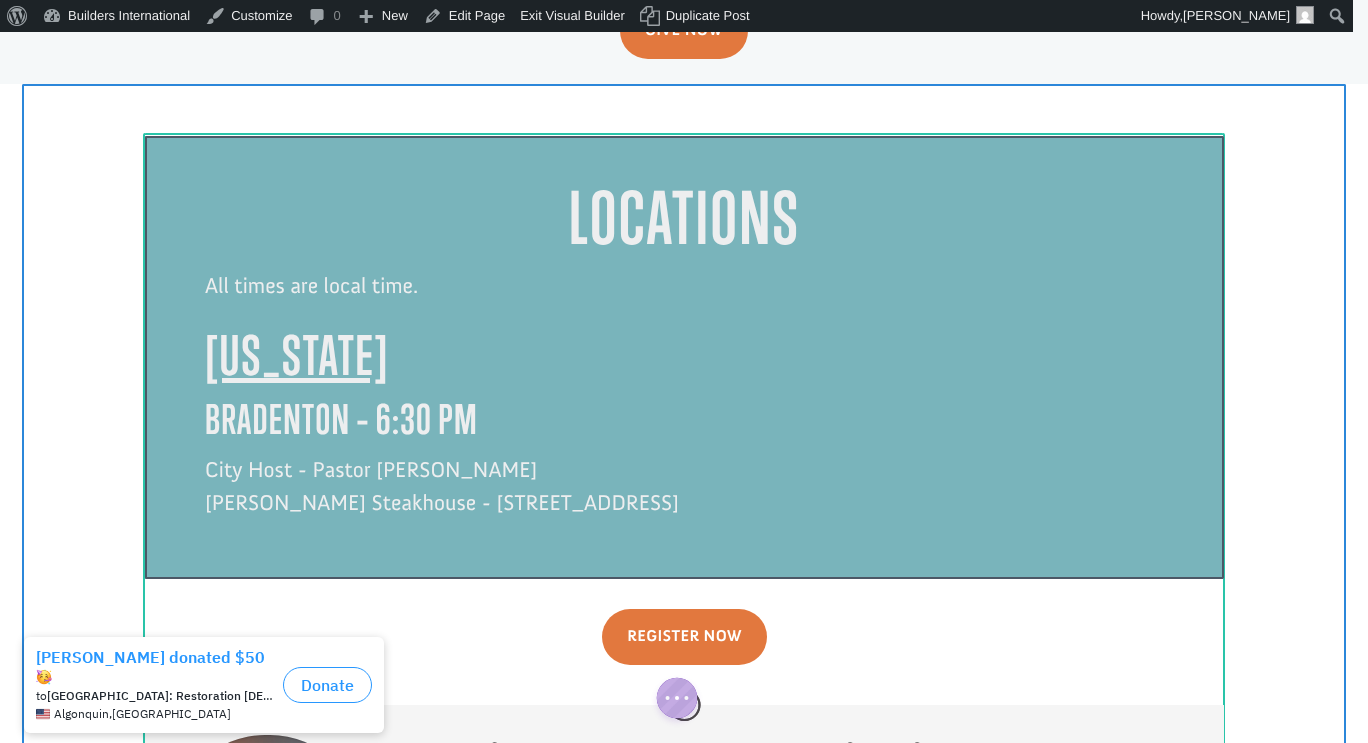 click 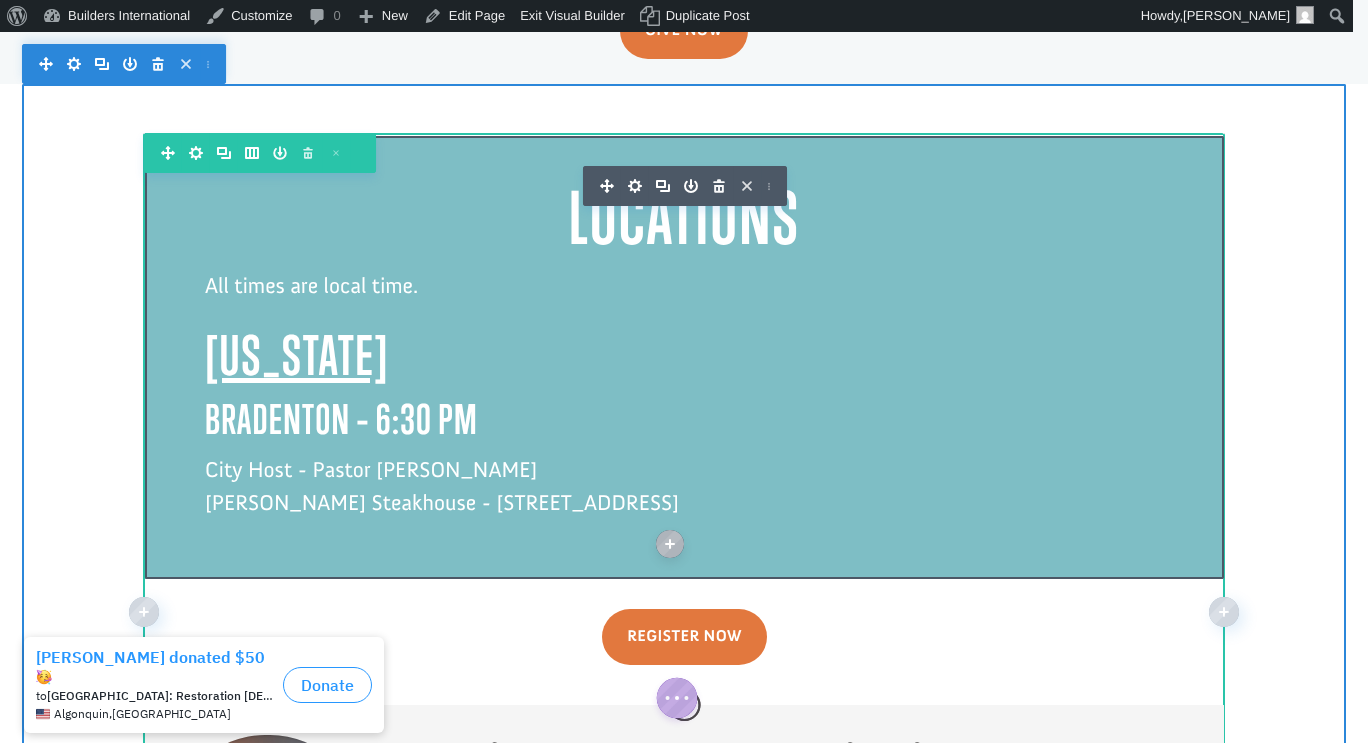 click on "City Host - Pastor Scott Young Fleming's Steakhouse - 8306 Tourist Center Dr . Bradenton" at bounding box center [684, 486] 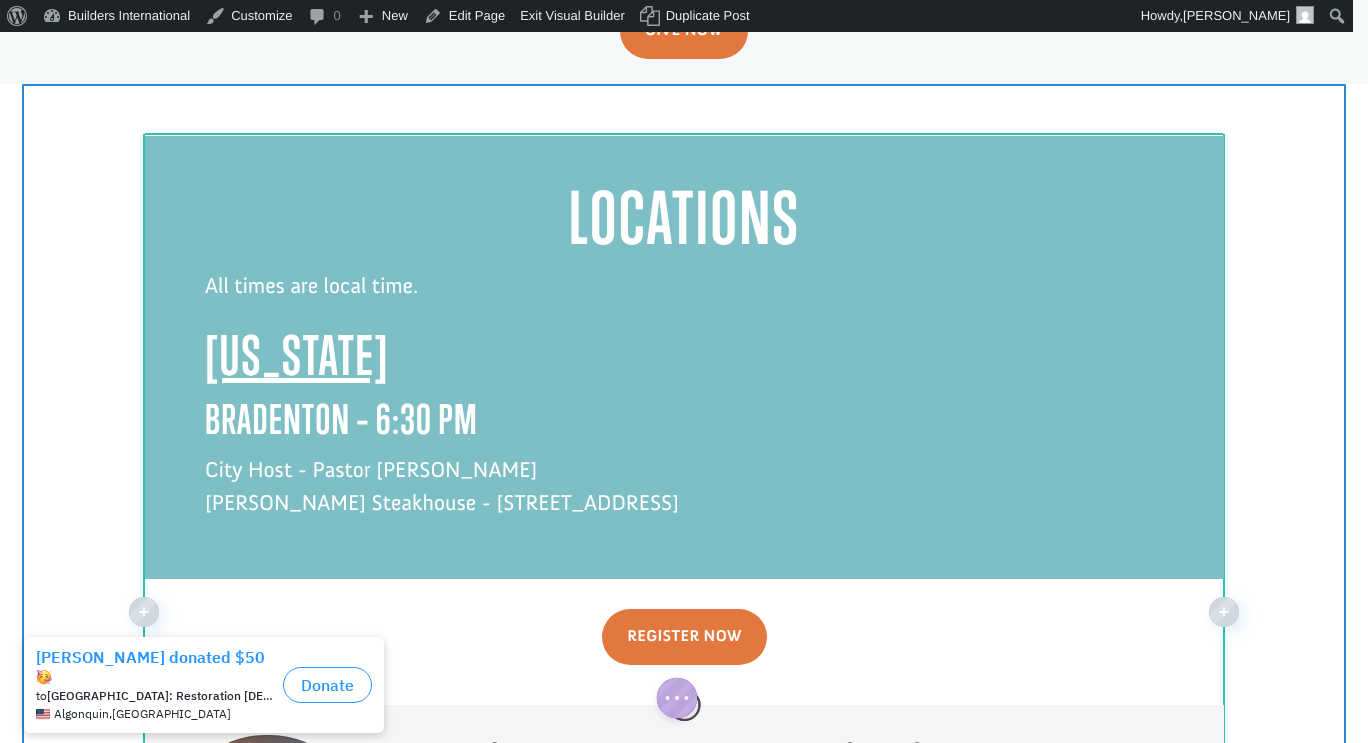 click on "City Host - Pastor Scott Young Fleming's Steakhouse - 8306 Tourist Center Dr . Bradenton" at bounding box center (684, 486) 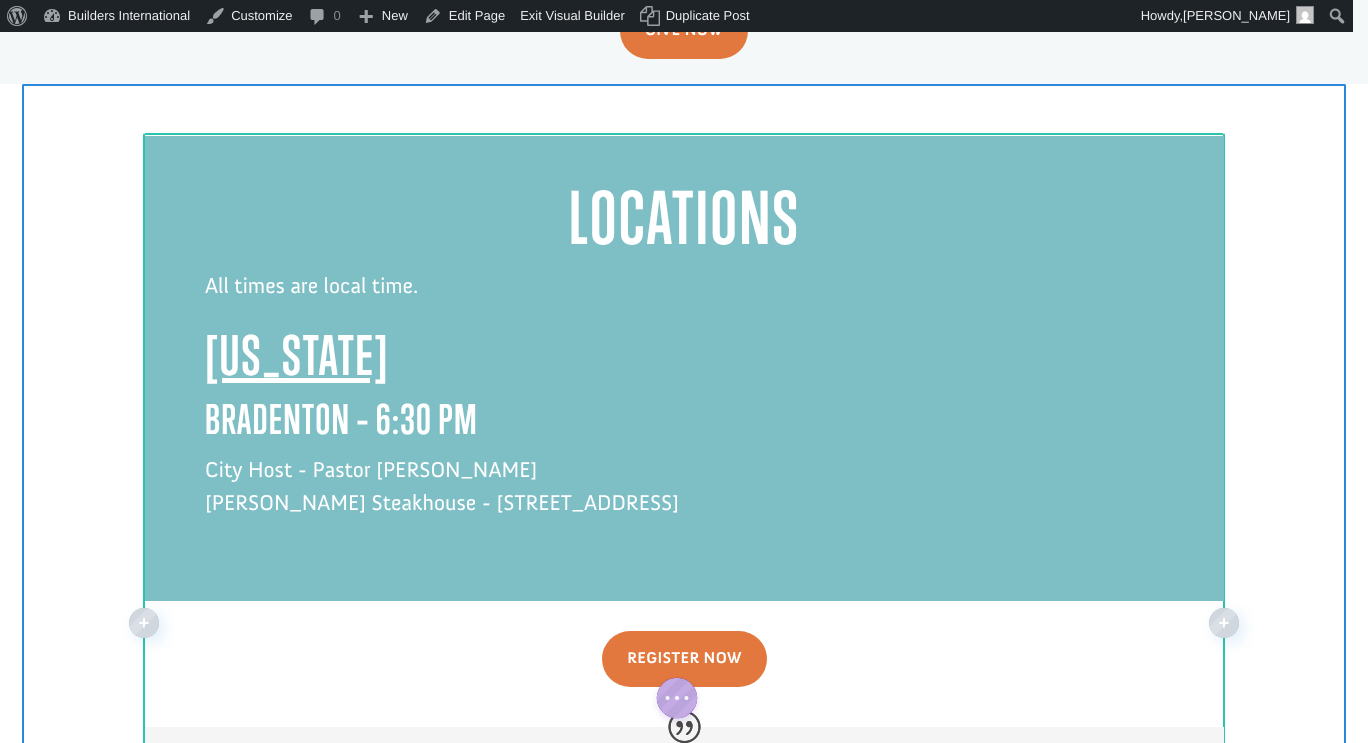 click on "Locations  All times are local time. Florida Bradenton – 6:30 PM City Host - Pastor Scott Young Fleming's Steakhouse - 8306 Tourist Center Dr . Bradenton" 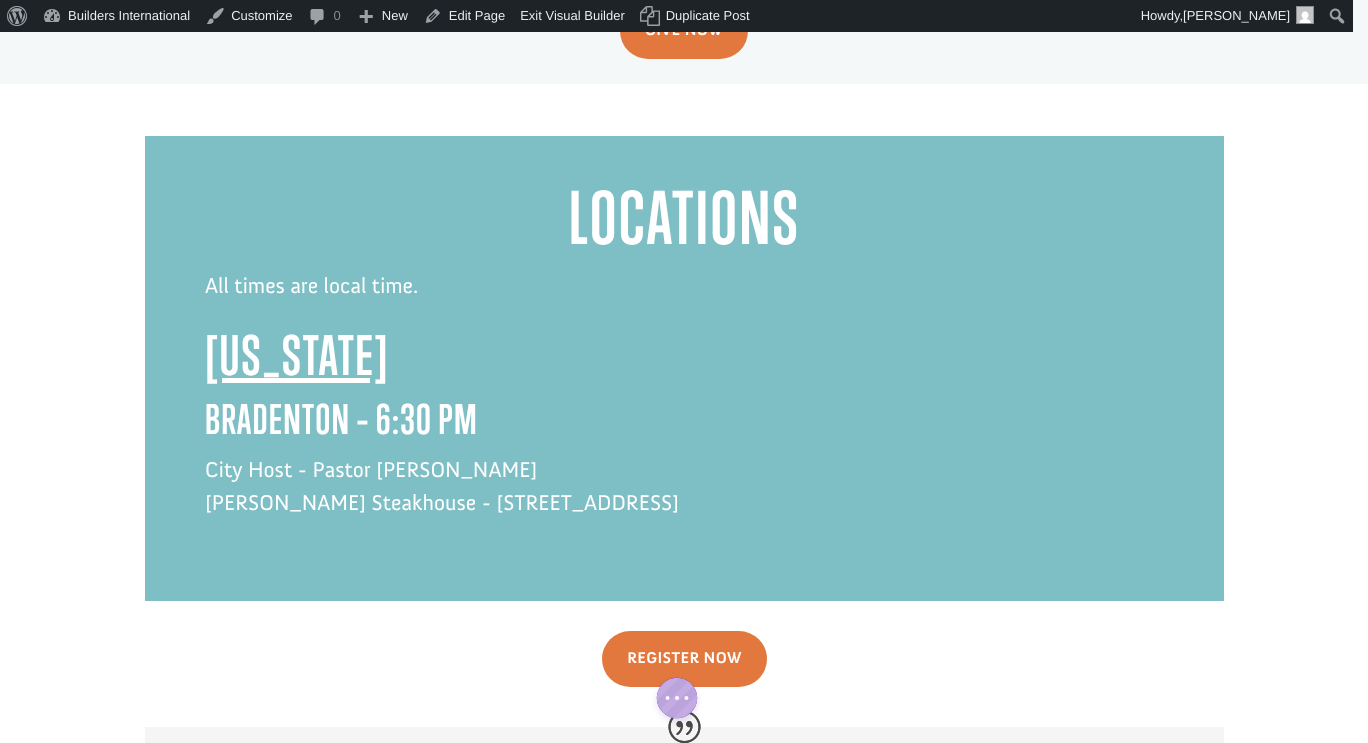 click 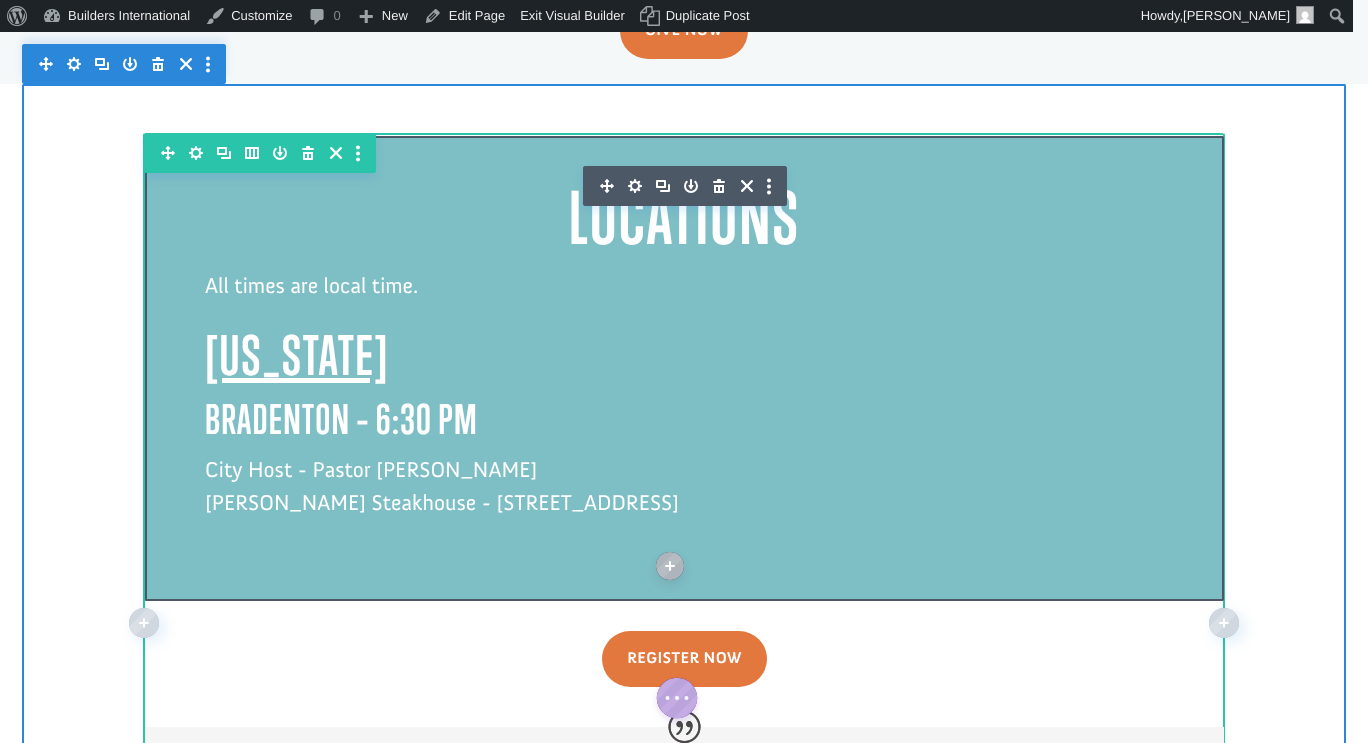 click on "City Host - Pastor Scott Young Fleming's Steakhouse - 8306 Tourist Center Dr . Bradenton" at bounding box center [684, 497] 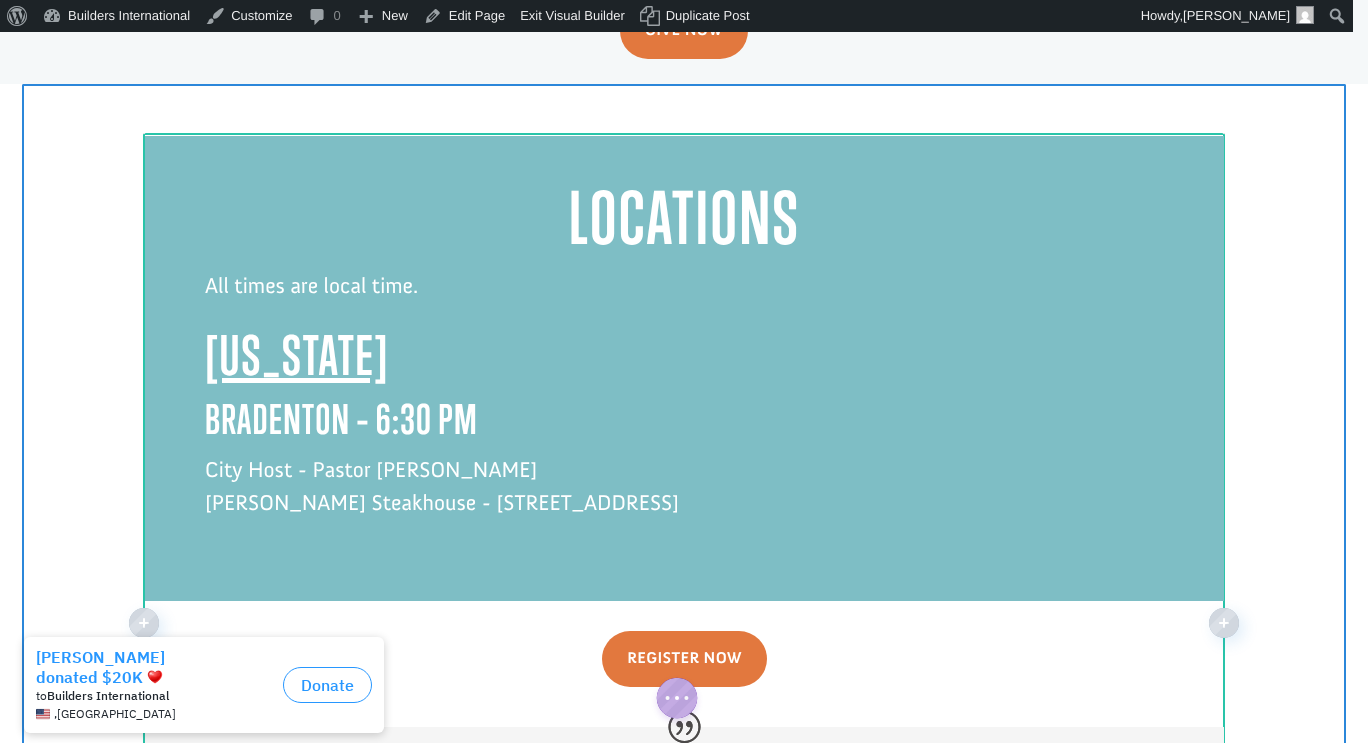 click on "City Host - Pastor Scott Young Fleming's Steakhouse - 8306 Tourist Center Dr . Bradenton" at bounding box center [684, 497] 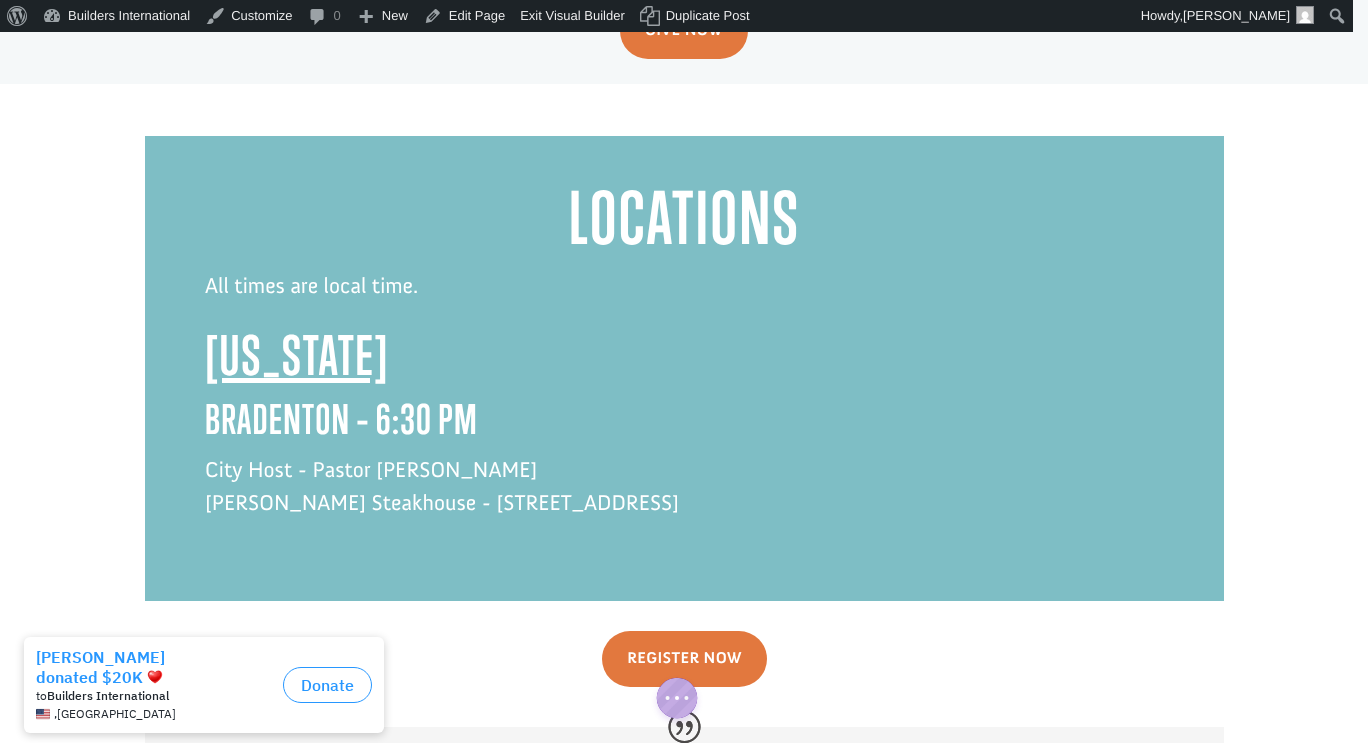 click 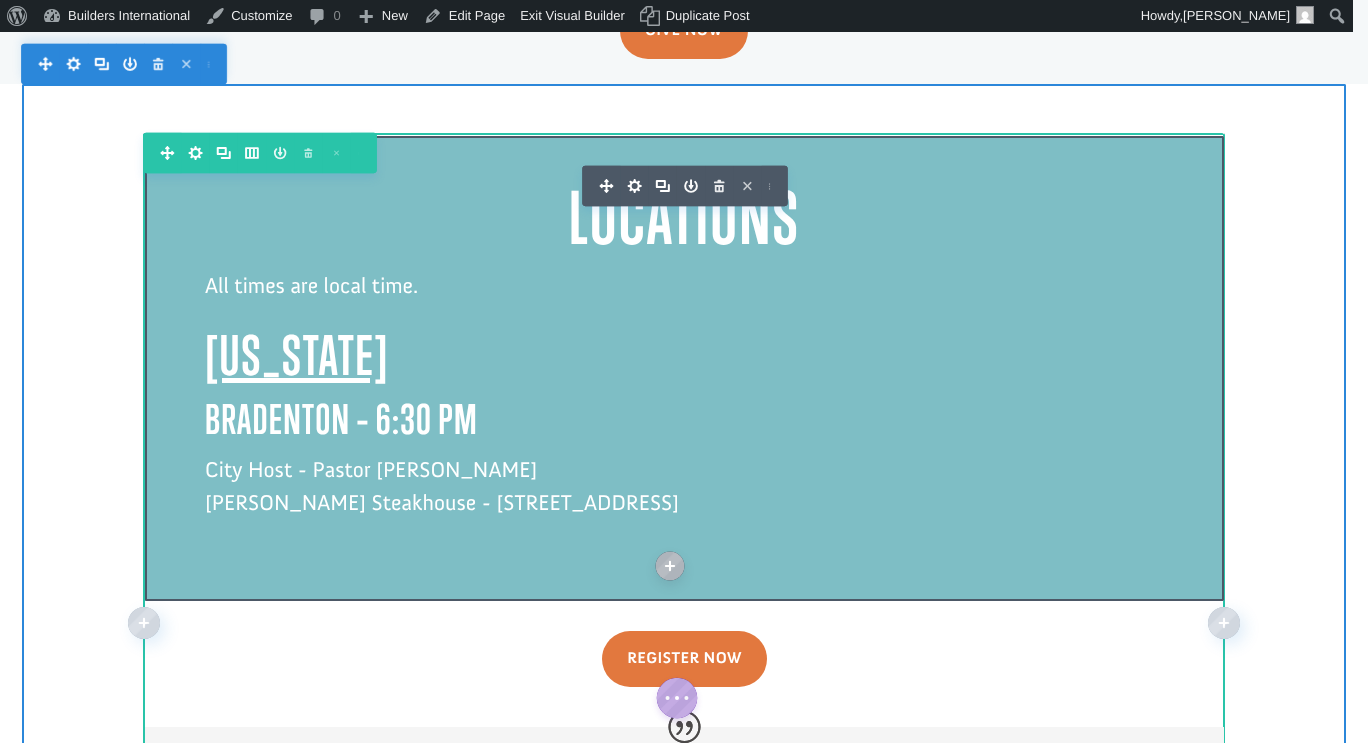 click on "City Host - Pastor Scott Young Fleming's Steakhouse - 8306 Tourist Center Dr . Bradenton" at bounding box center [684, 497] 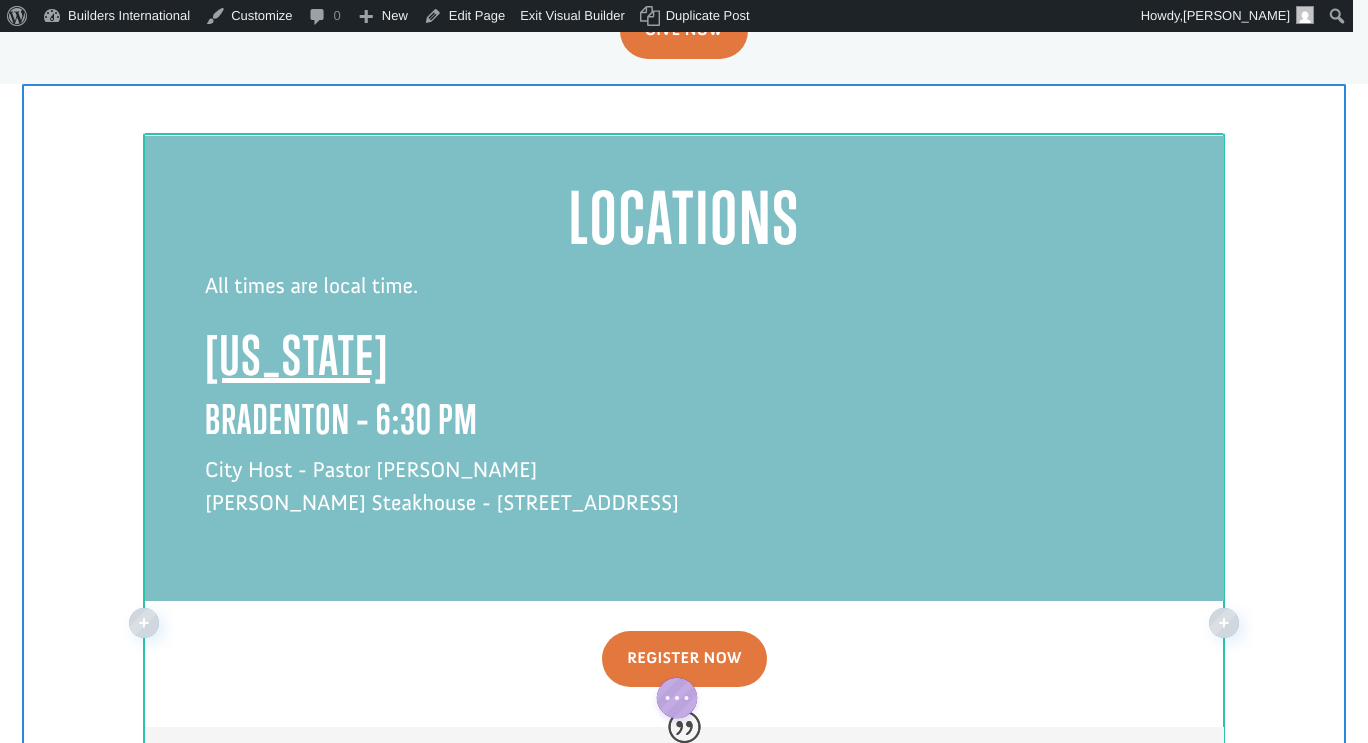 click on "City Host - Pastor Scott Young Fleming's Steakhouse - 8306 Tourist Center Dr . Bradenton" at bounding box center (684, 497) 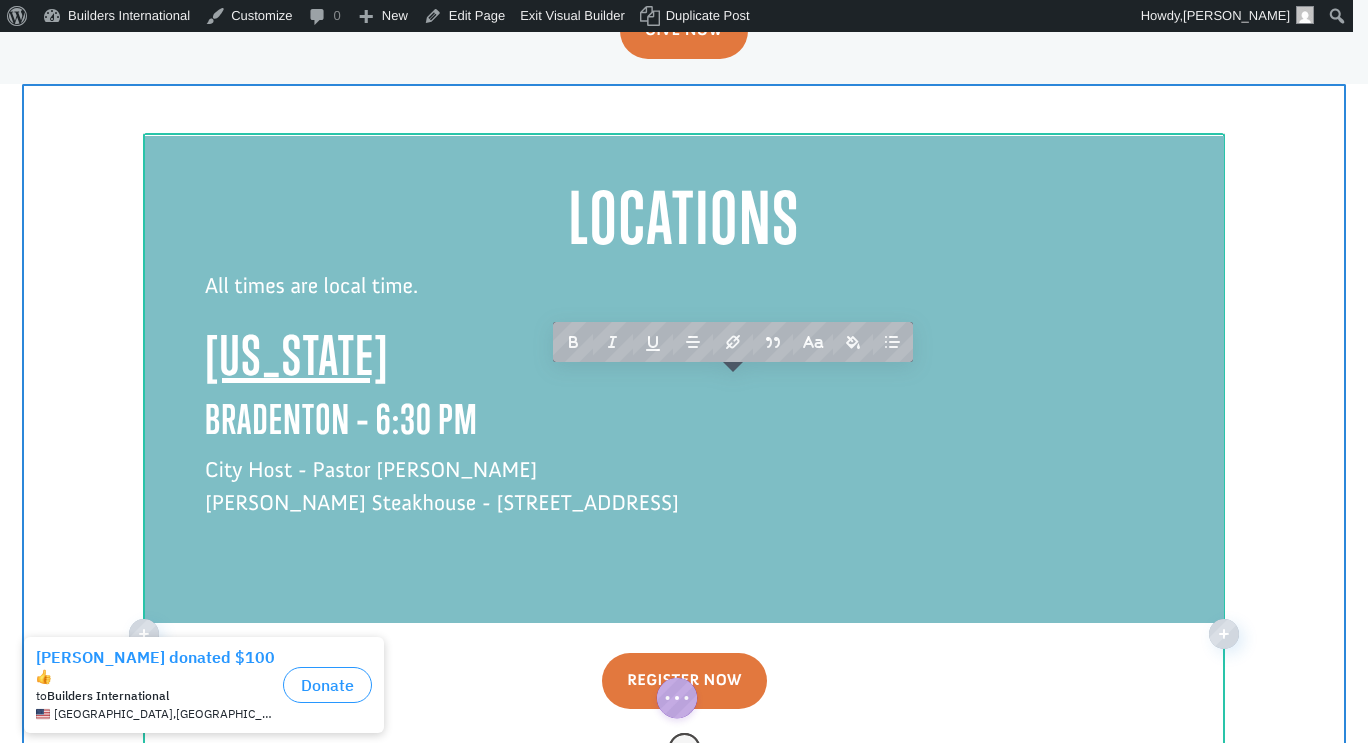 drag, startPoint x: 763, startPoint y: 406, endPoint x: 197, endPoint y: 250, distance: 587.10474 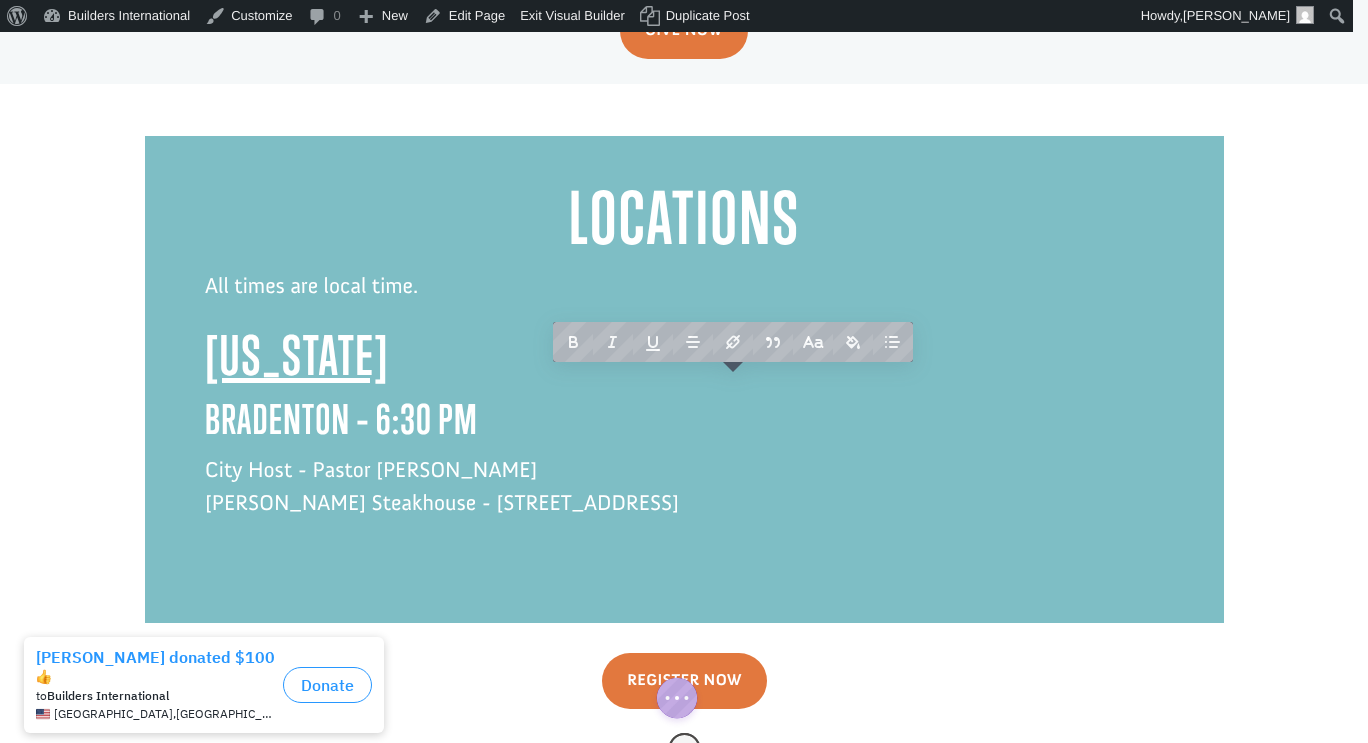 copy on "Florida Bradenton – 6:30 PM City Host - Pastor Scott Young Fleming's Steakhouse - 8306 Tourist Center Dr . Bradenton" 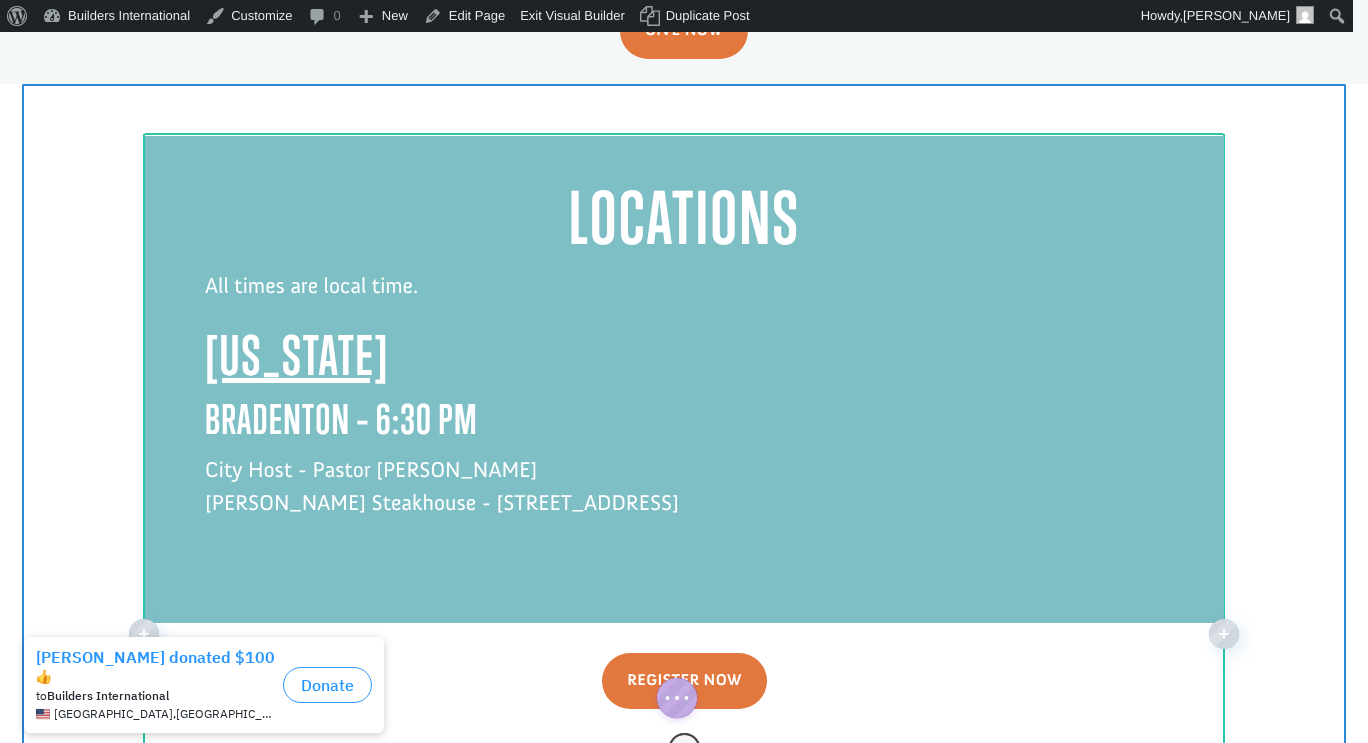 click on "City Host - Pastor Scott Young Fleming's Steakhouse - 8306 Tourist Center Dr . Bradenton" at bounding box center (684, 497) 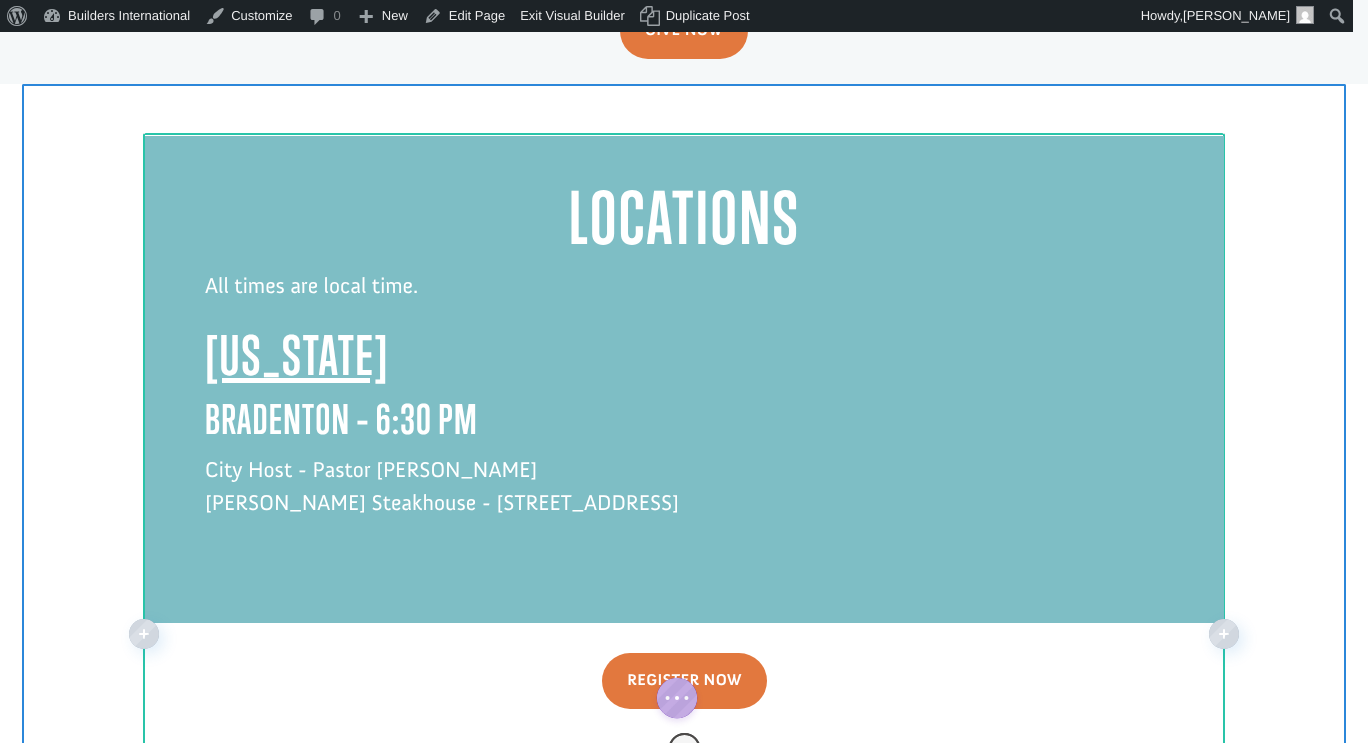 click on "City Host - Pastor Scott Young Fleming's Steakhouse - 8306 Tourist Center Dr . Bradenton" at bounding box center [684, 497] 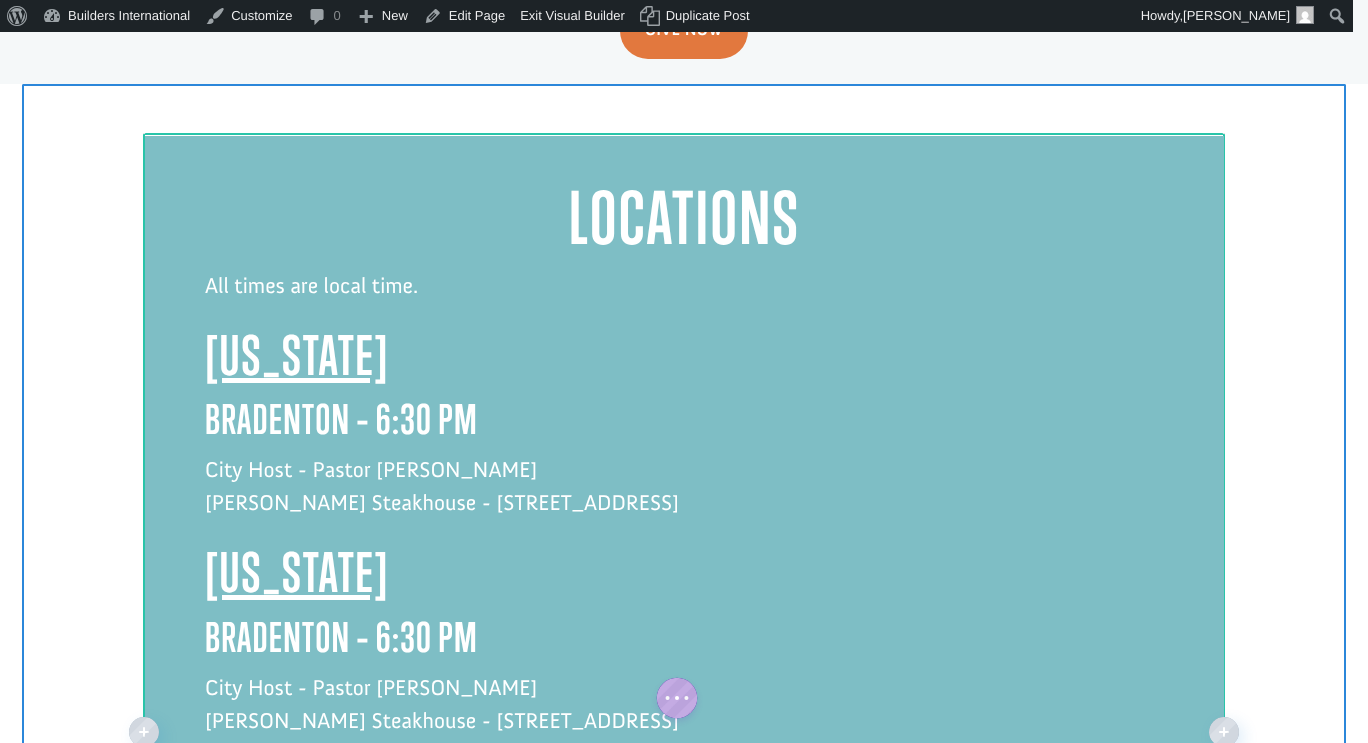 click on "Florida" at bounding box center [684, 577] 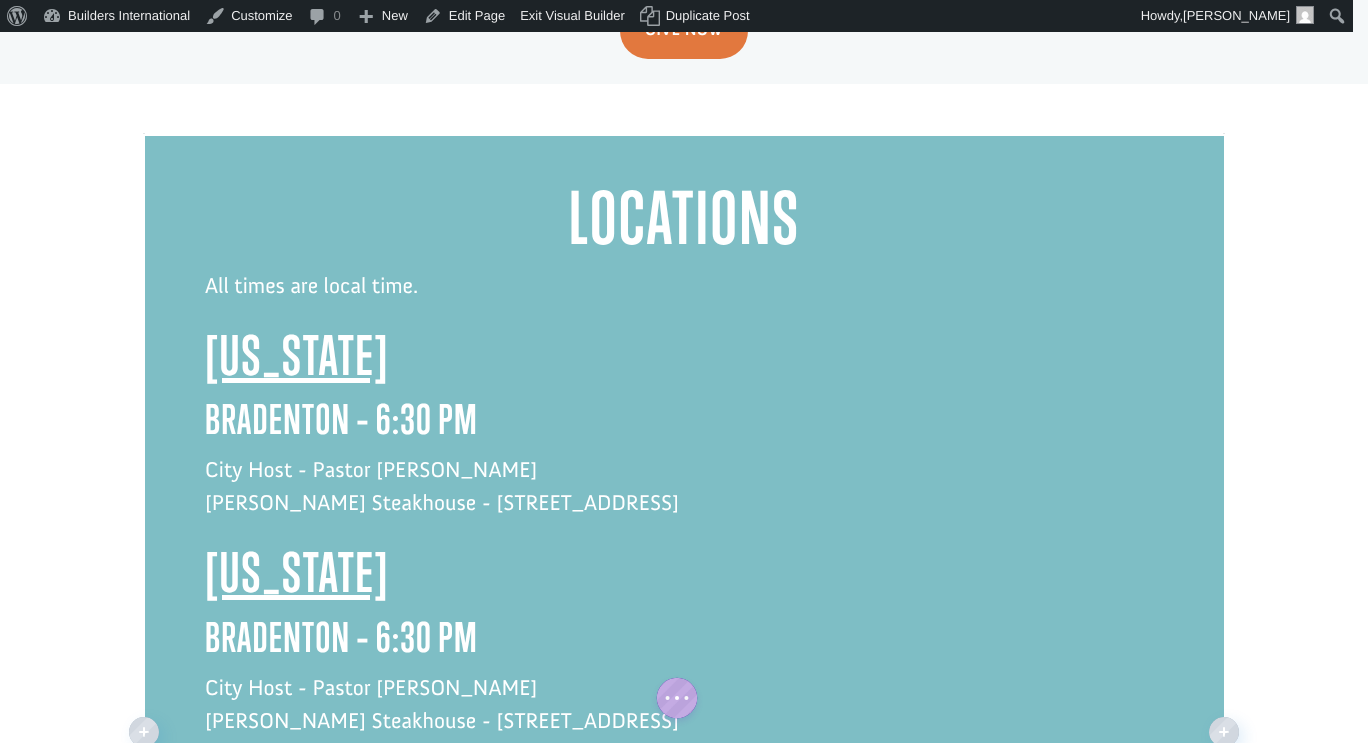 click on "Bradenton – 6:30 PM" at bounding box center (684, 642) 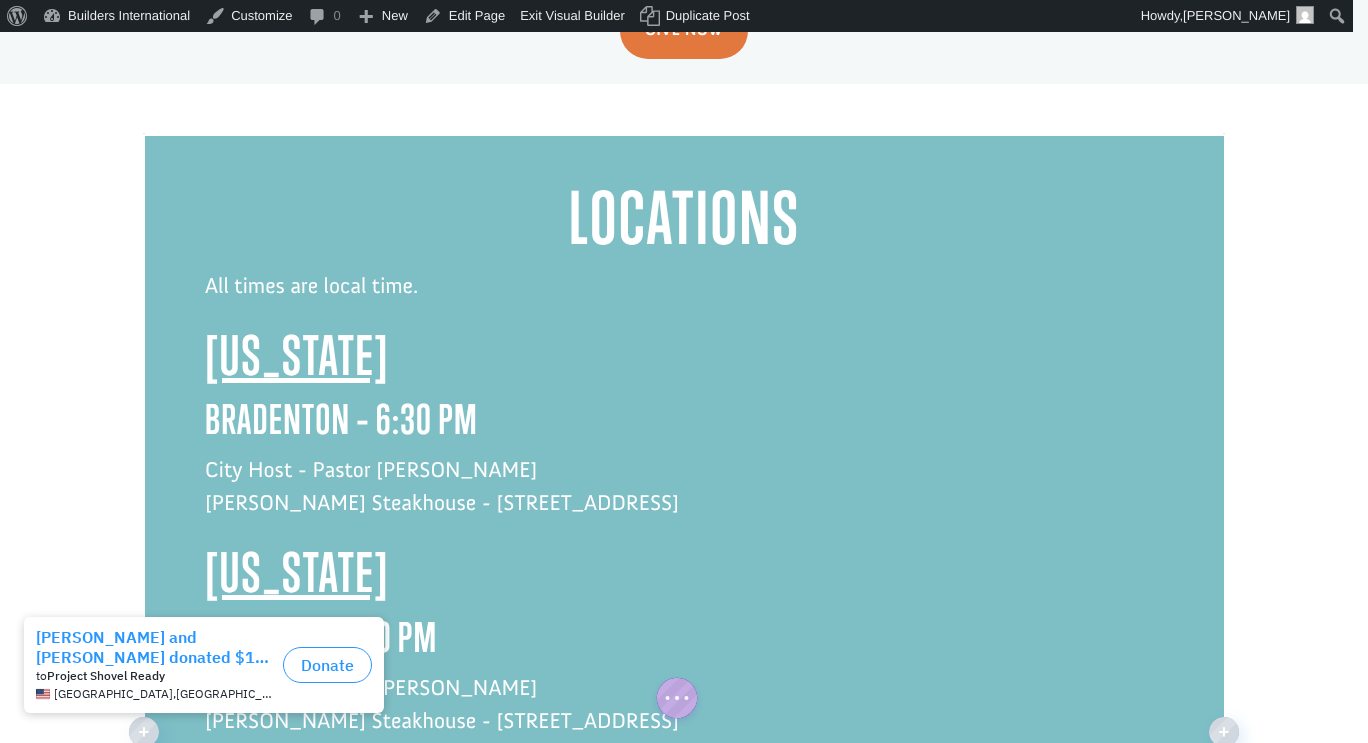 click on "City Host - Pastor Scott Young Fleming's Steakhouse - 8306 Tourist Center Dr . Bradenton" at bounding box center [684, 715] 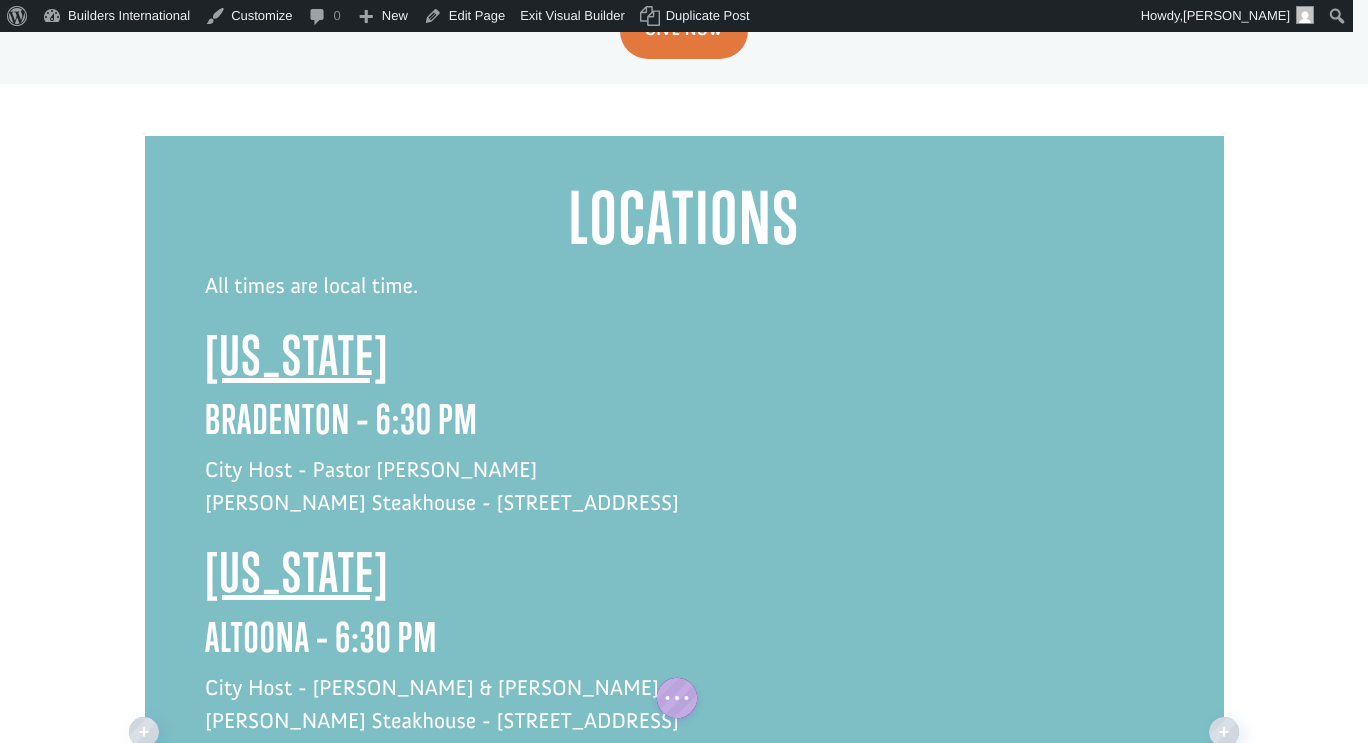 click on "City Host - Leroy & Deon Allison Fleming's Steakhouse - 8306 Tourist Center Dr . Bradenton" at bounding box center [684, 715] 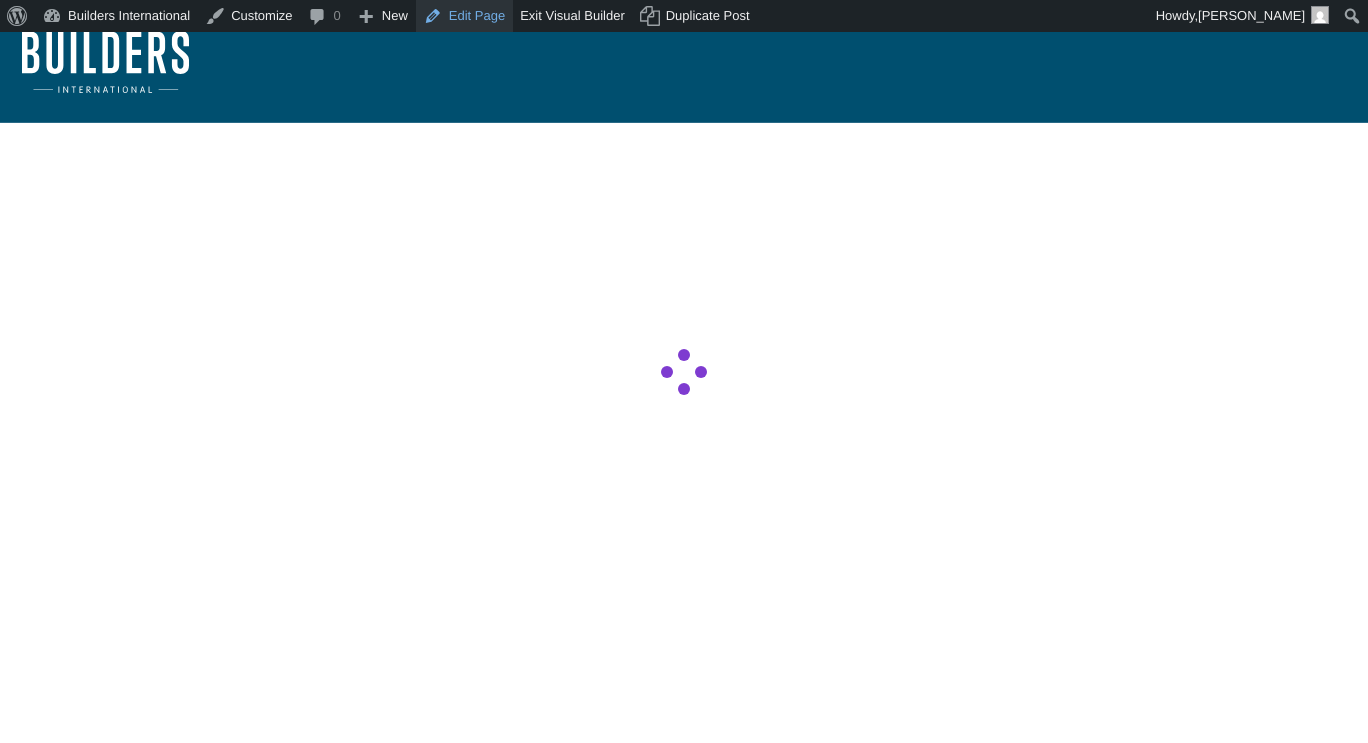 scroll, scrollTop: 0, scrollLeft: 0, axis: both 